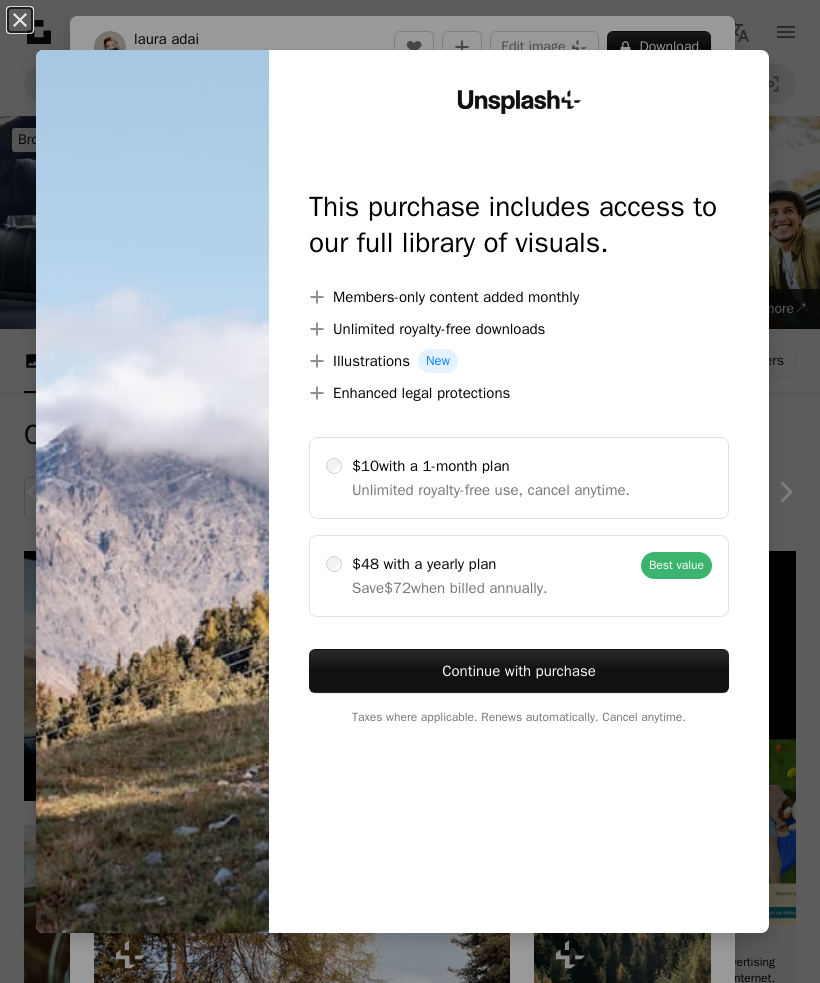 scroll, scrollTop: 319, scrollLeft: 0, axis: vertical 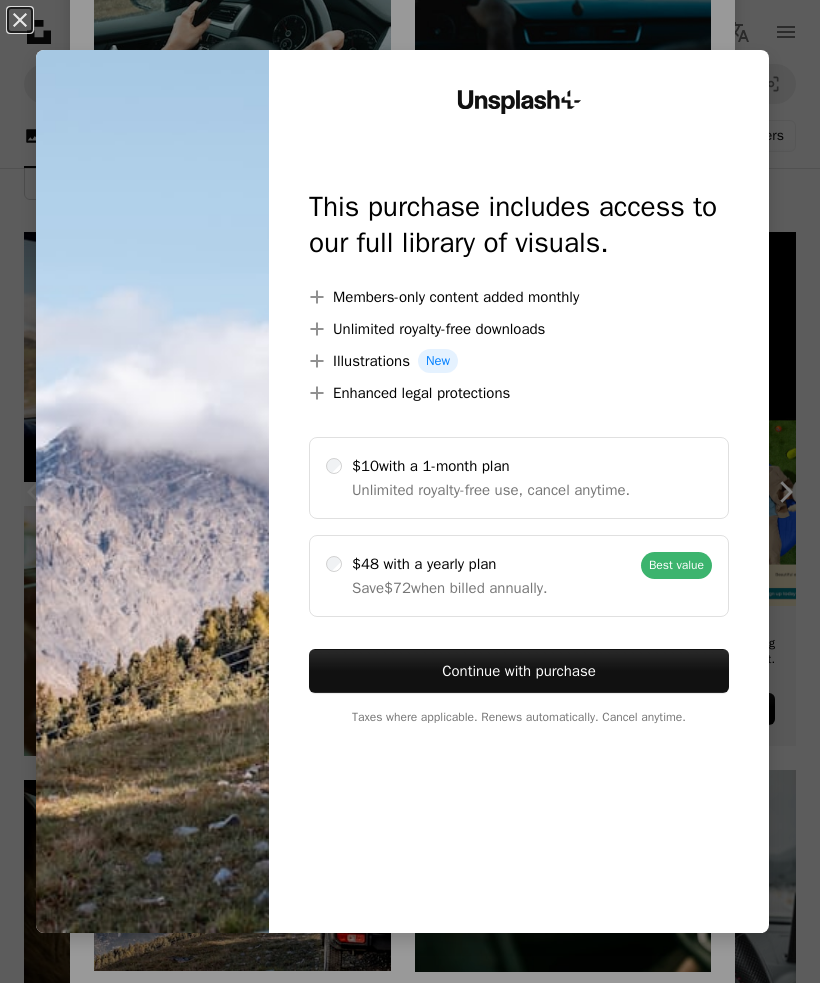 click on "An X shape" at bounding box center [20, 20] 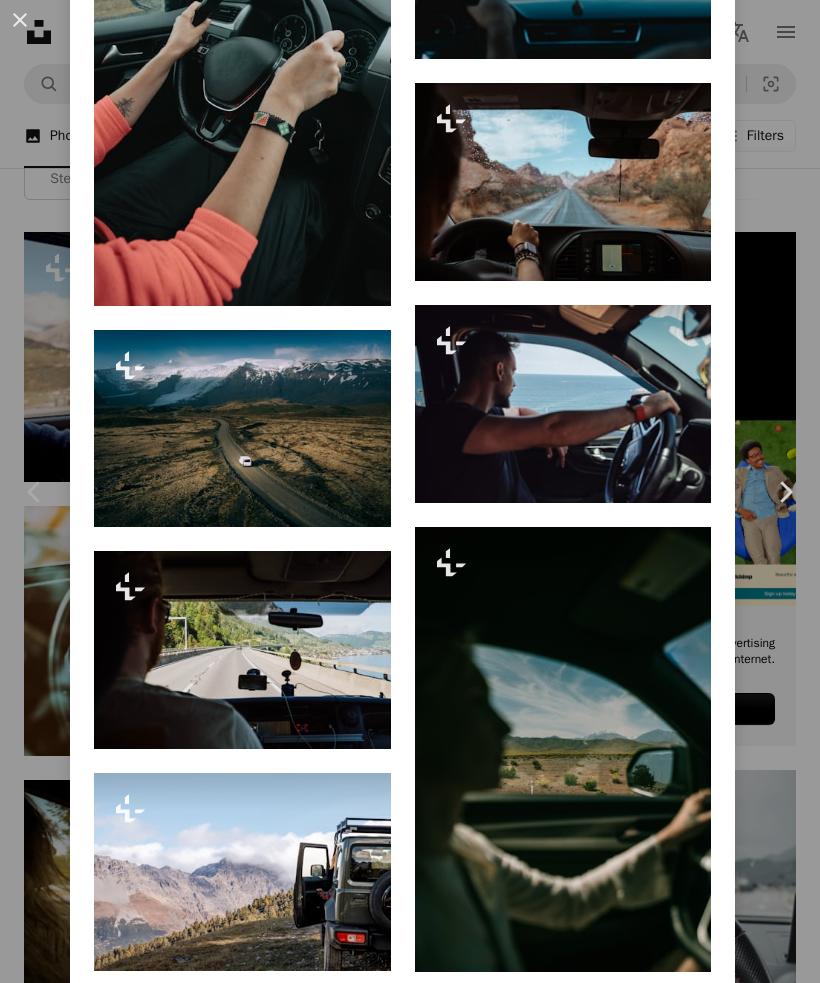 click at bounding box center (242, 872) 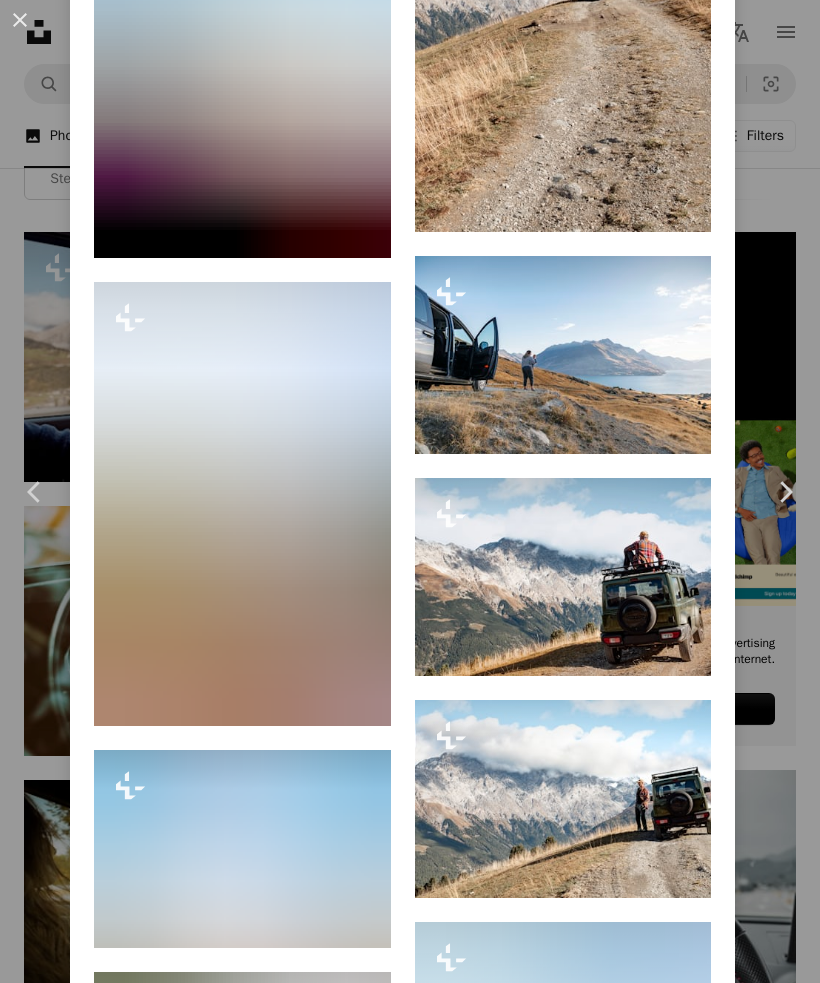 scroll, scrollTop: 2466, scrollLeft: 0, axis: vertical 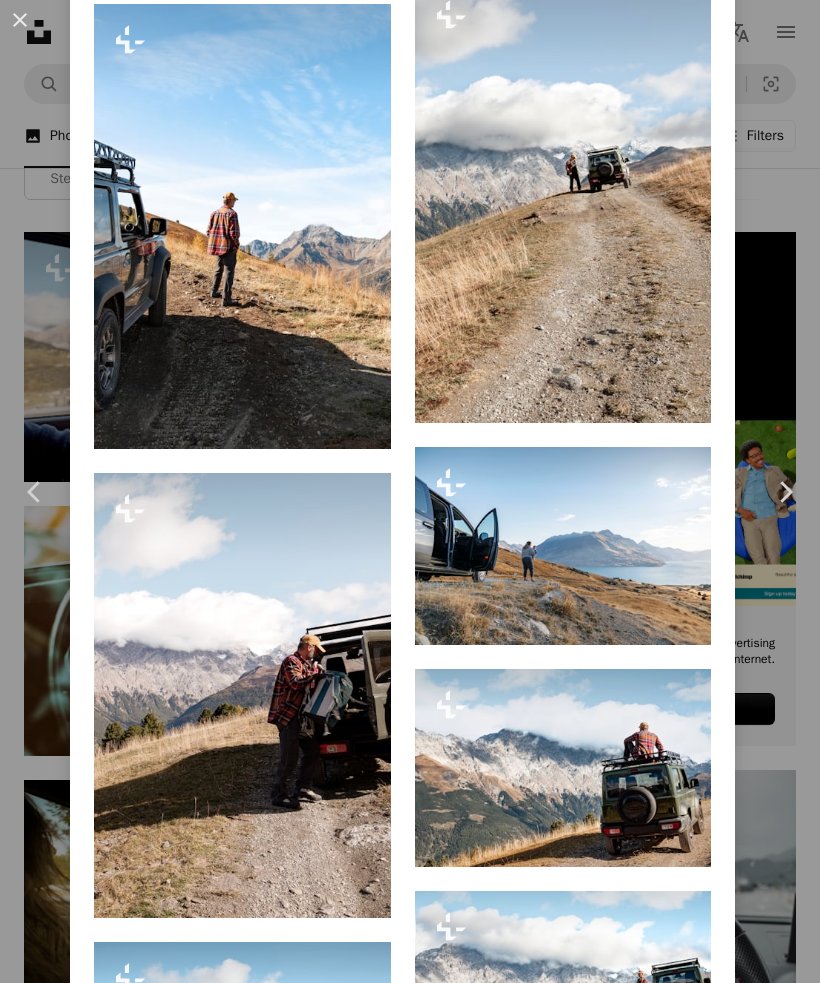 click at bounding box center (563, 546) 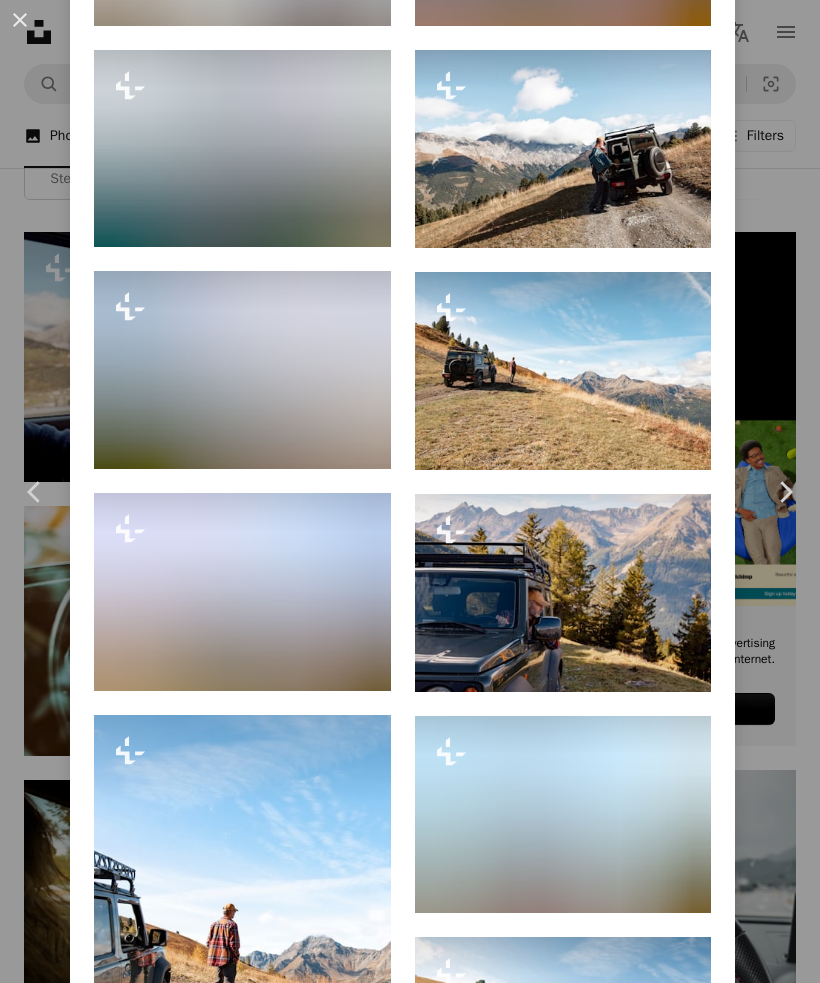 scroll, scrollTop: 1606, scrollLeft: 0, axis: vertical 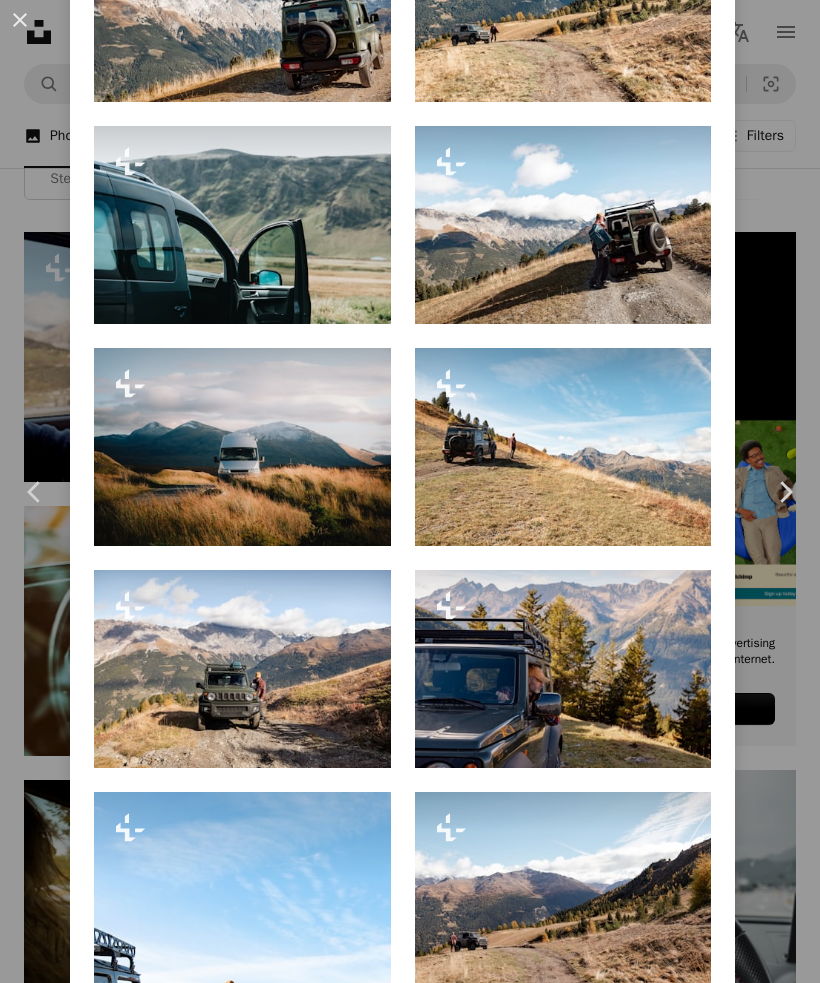 click on "An X shape" at bounding box center [20, 20] 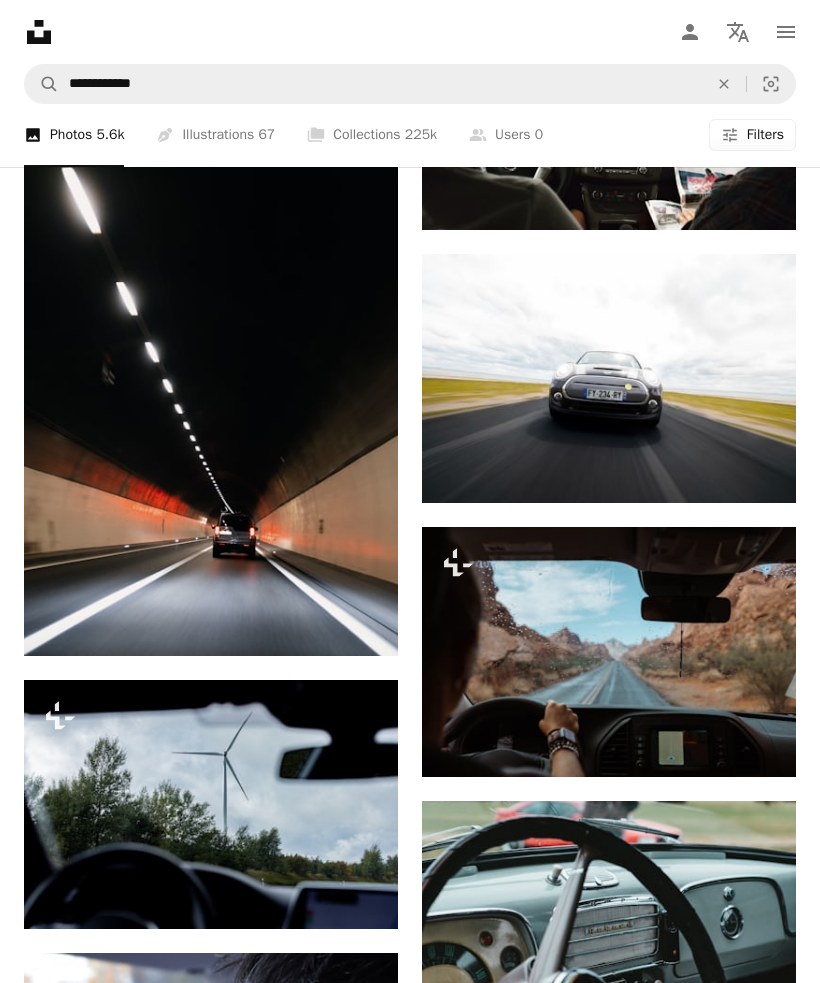 scroll, scrollTop: 2825, scrollLeft: 0, axis: vertical 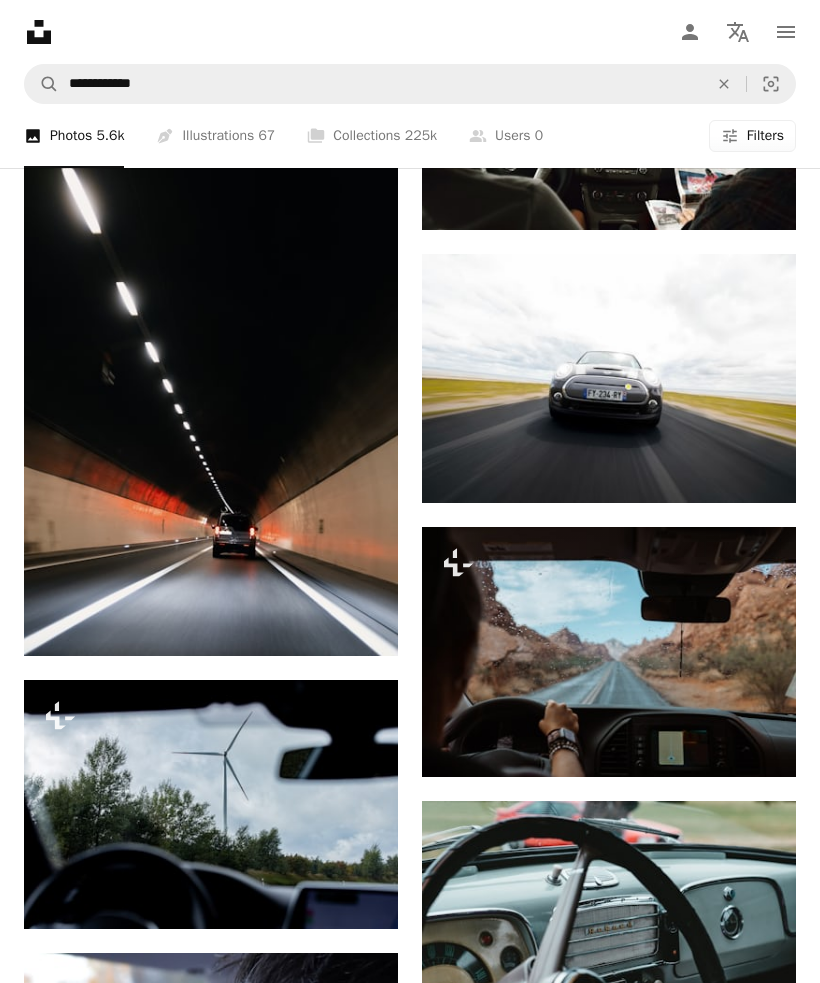 click at bounding box center [609, 652] 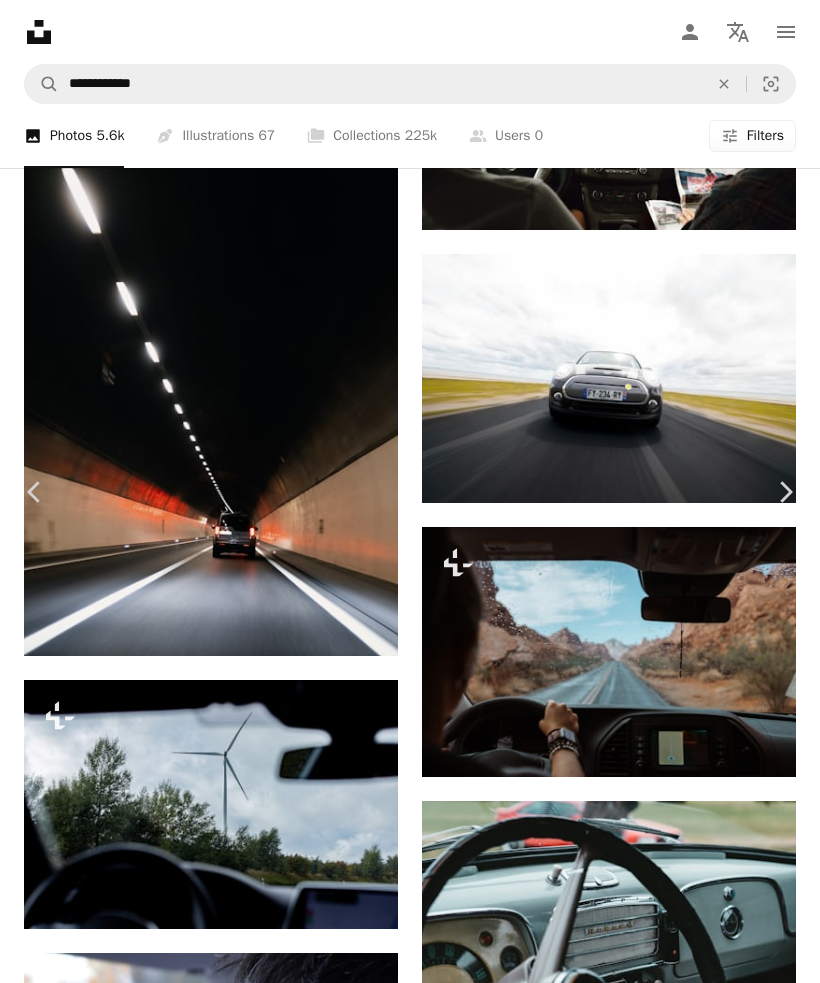 scroll, scrollTop: 1679, scrollLeft: 0, axis: vertical 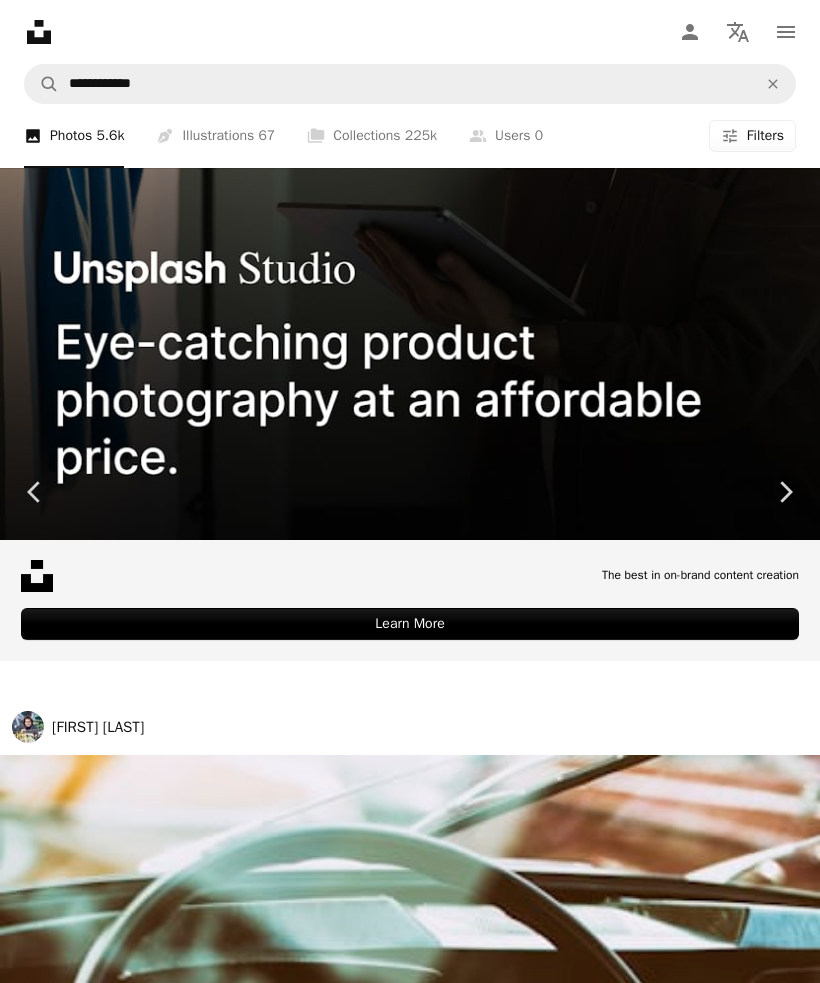 click on "road trip" at bounding box center (350, 40557) 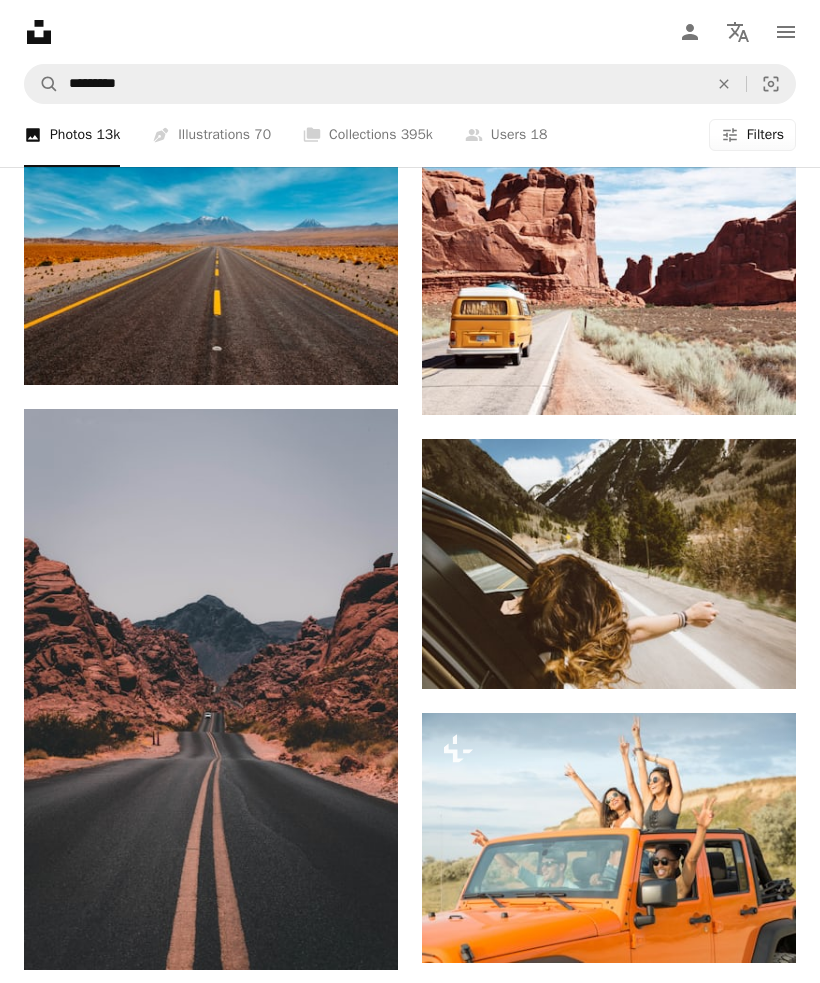 scroll, scrollTop: 938, scrollLeft: 0, axis: vertical 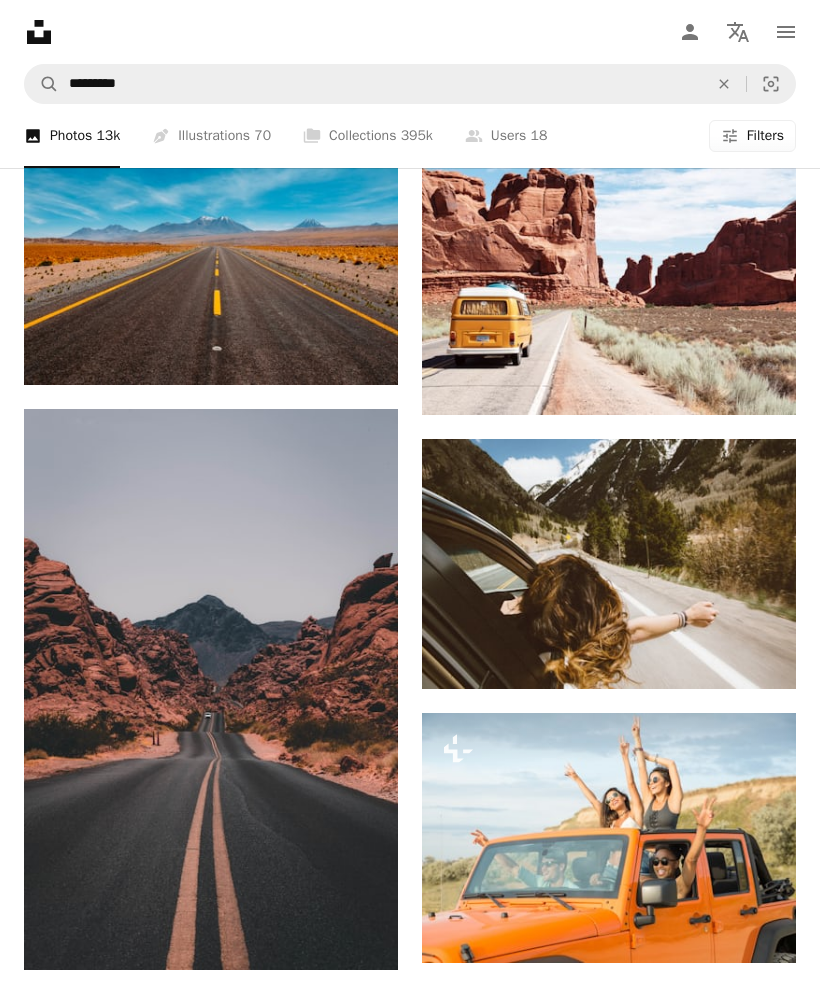 click at bounding box center [609, 564] 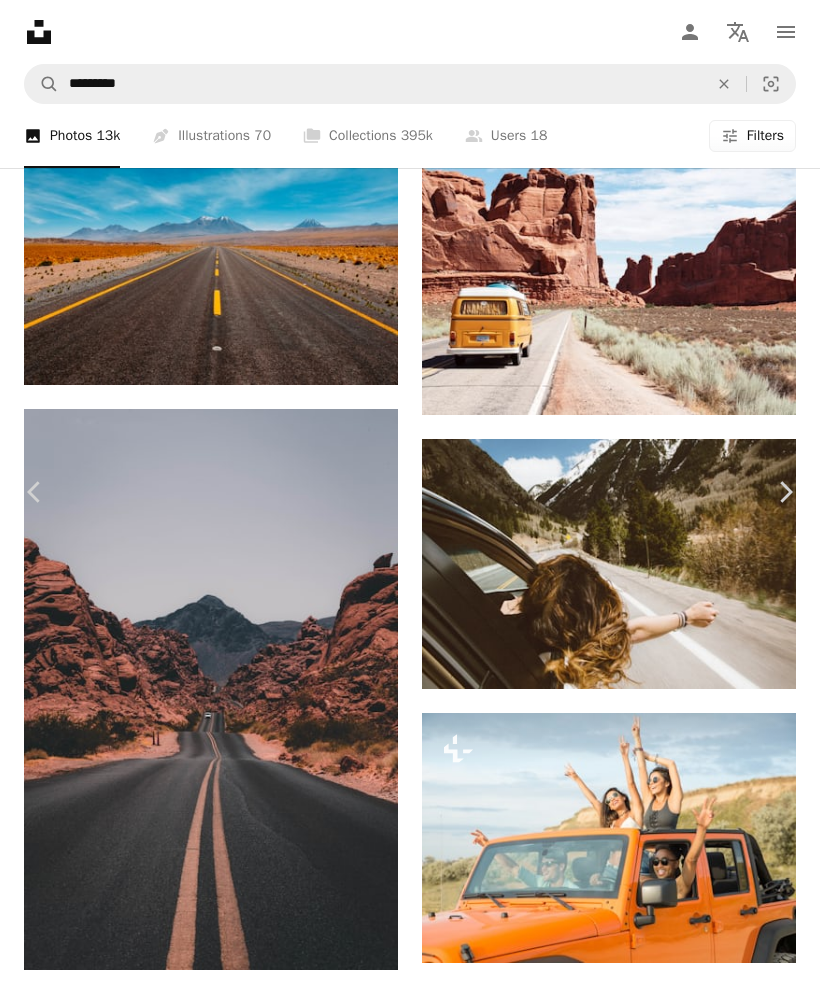 scroll, scrollTop: 1743, scrollLeft: 0, axis: vertical 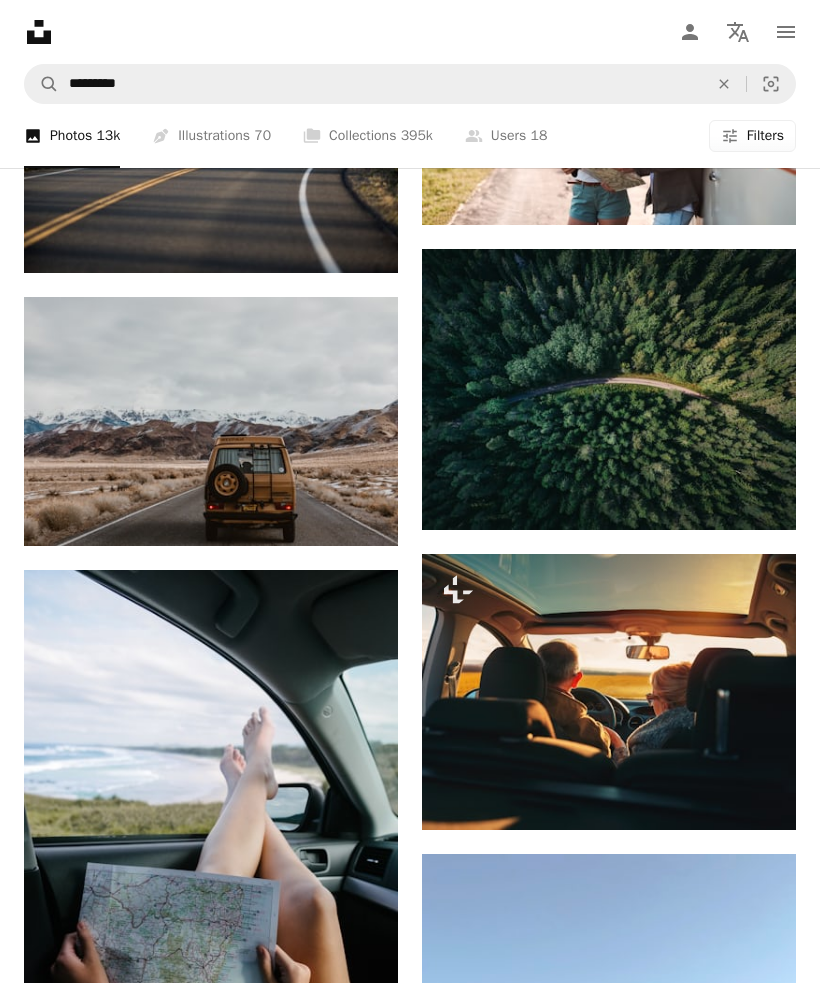 click at bounding box center [211, 422] 